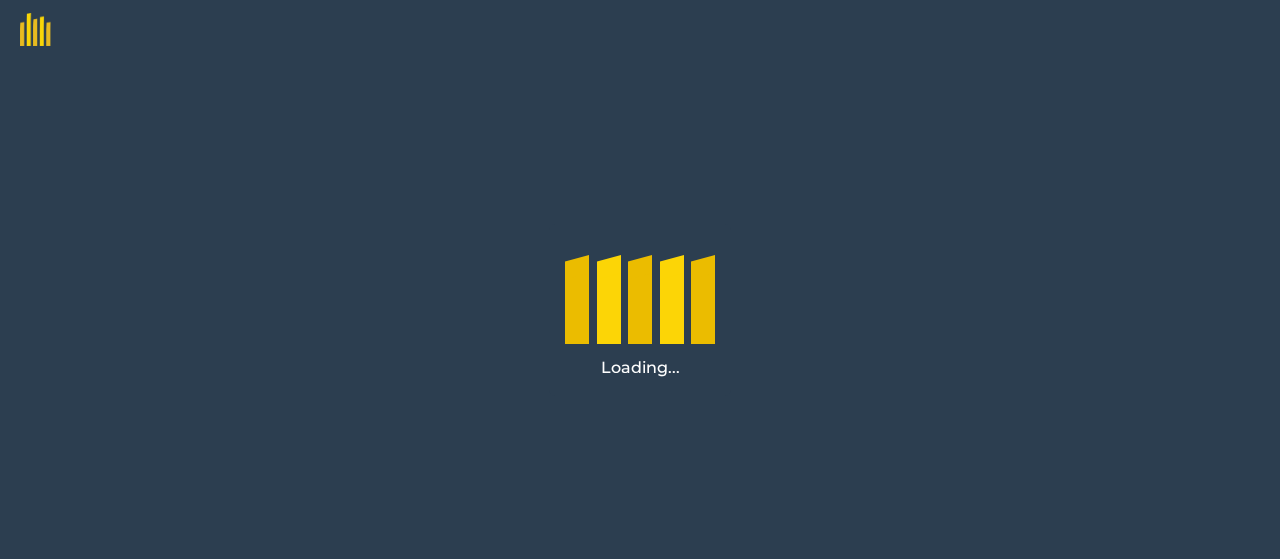 scroll, scrollTop: 0, scrollLeft: 0, axis: both 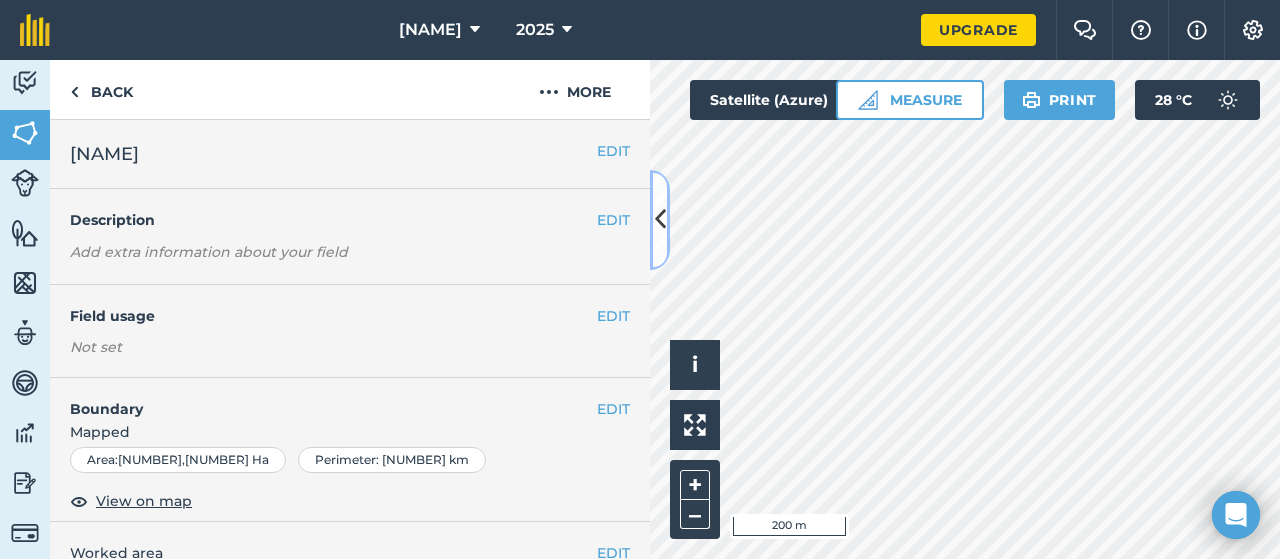 click at bounding box center [660, 219] 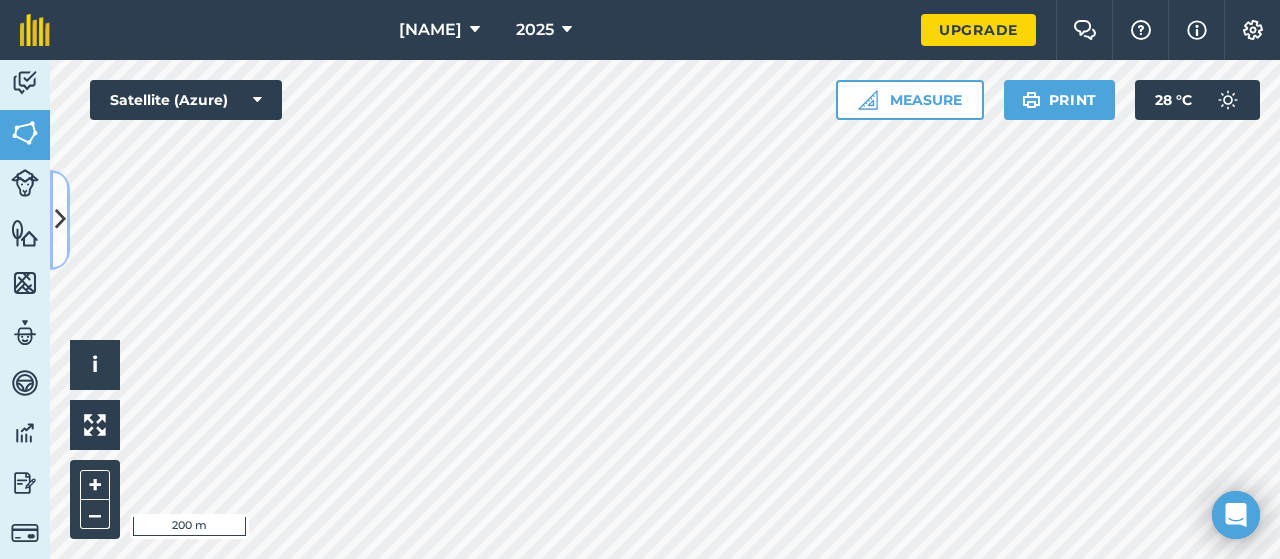 click at bounding box center (60, 219) 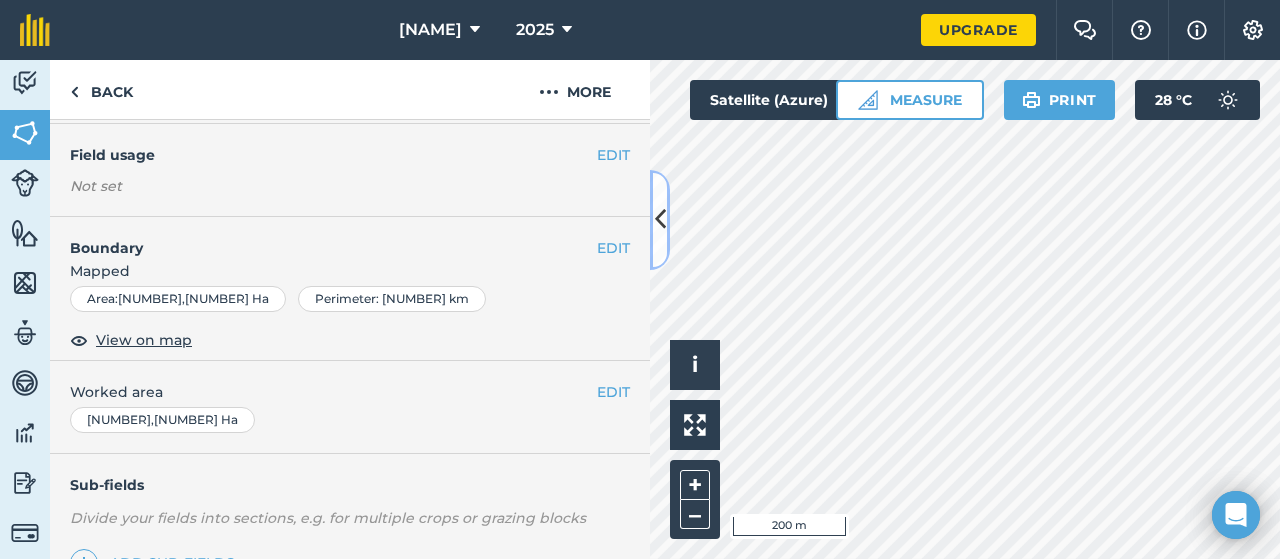 scroll, scrollTop: 100, scrollLeft: 0, axis: vertical 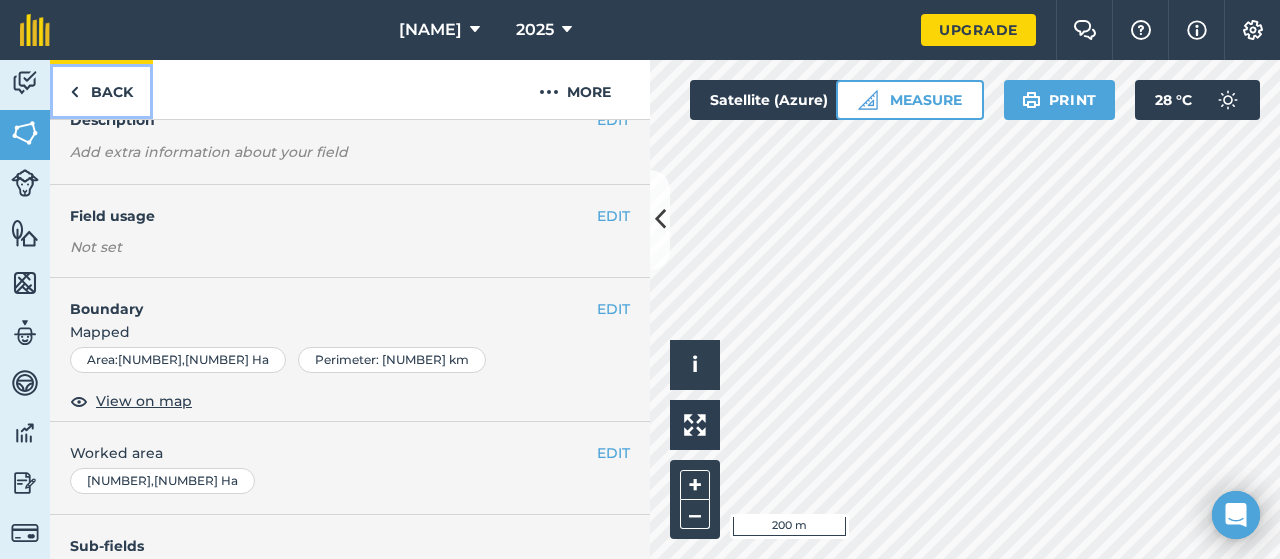 click at bounding box center [74, 92] 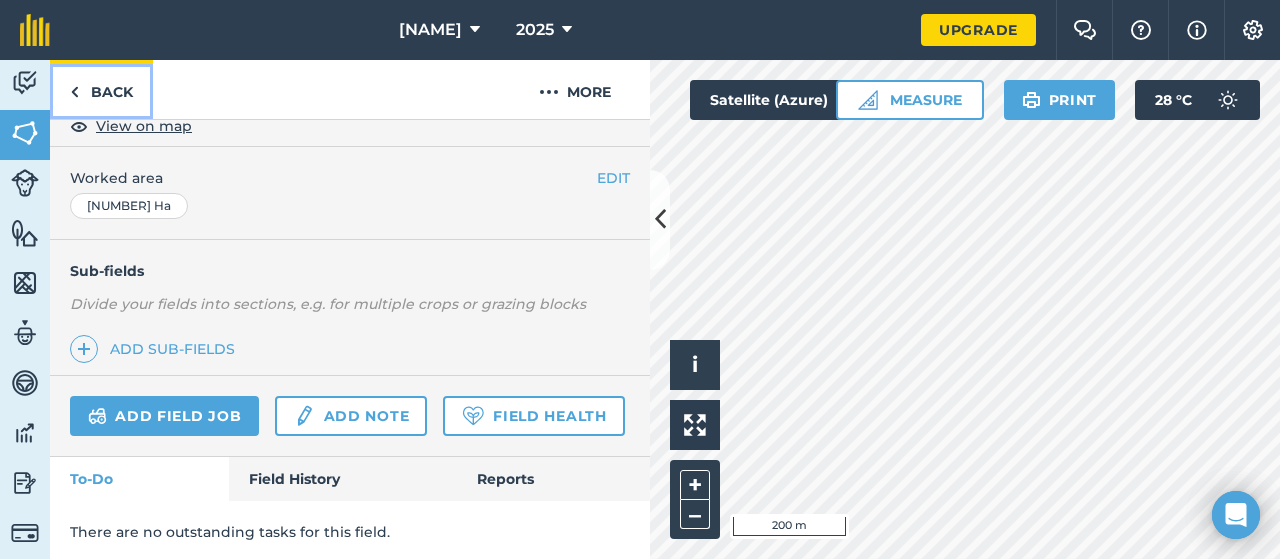 scroll, scrollTop: 275, scrollLeft: 0, axis: vertical 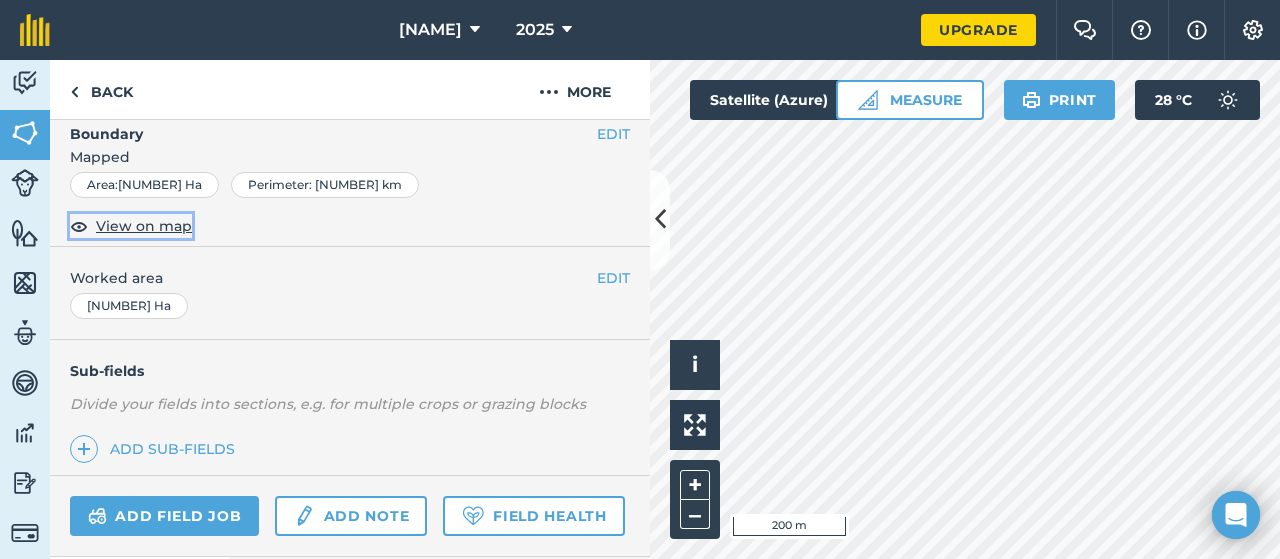 click on "View on map" at bounding box center (144, 226) 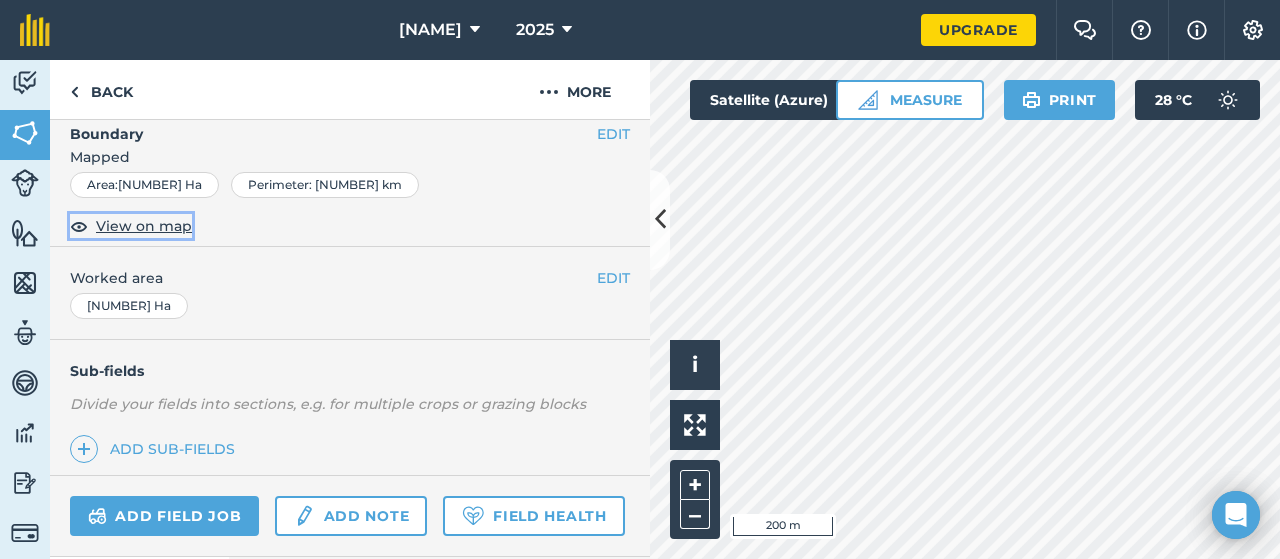 click at bounding box center (79, 226) 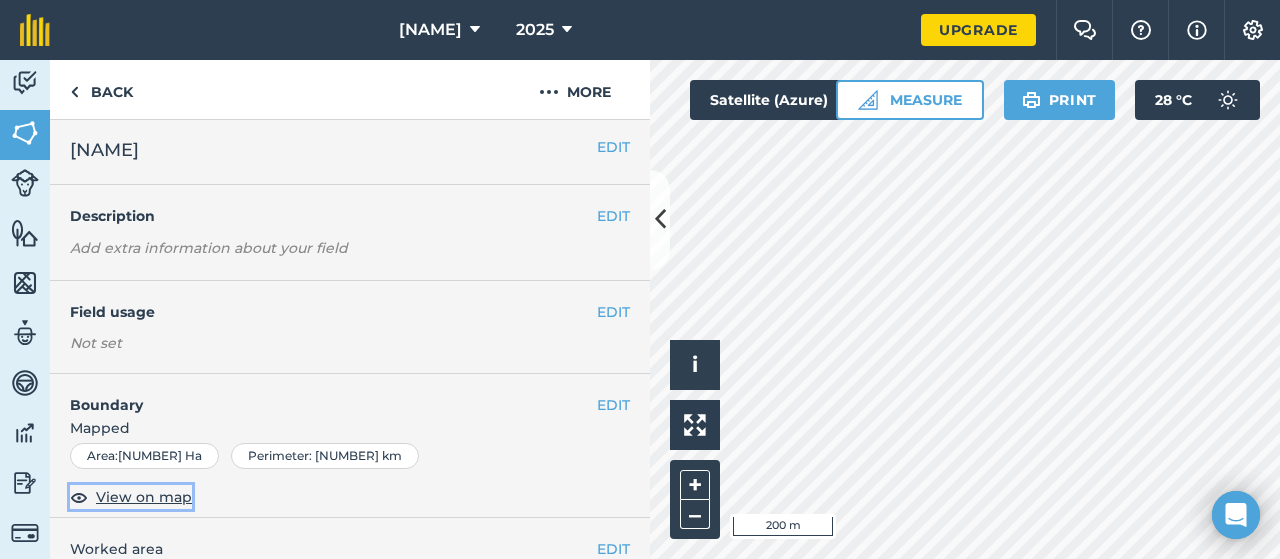 scroll, scrollTop: 0, scrollLeft: 0, axis: both 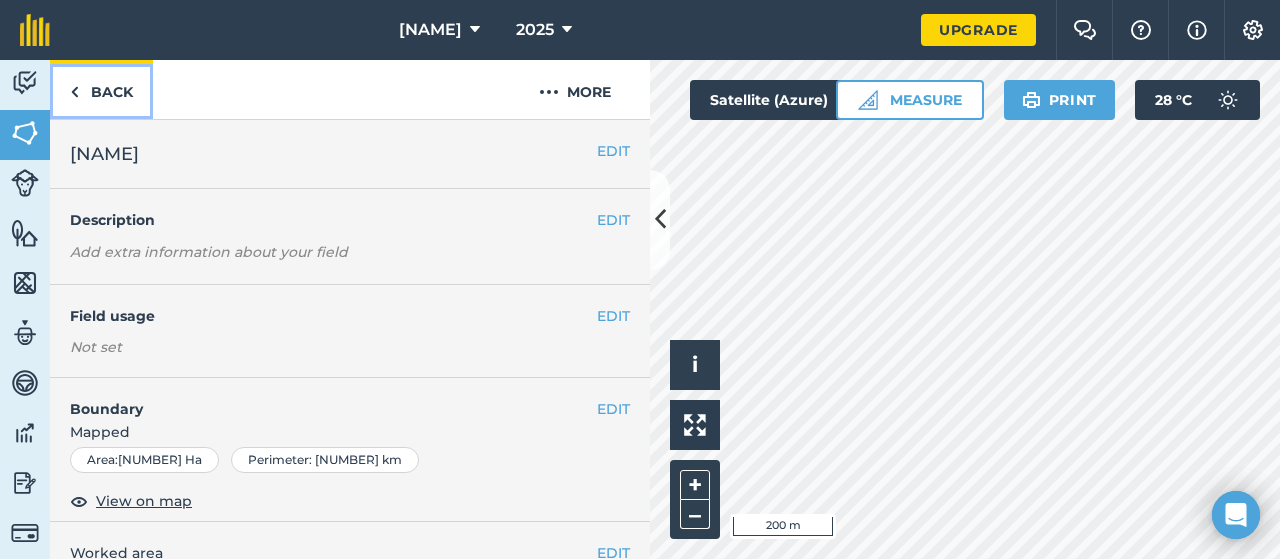 click on "Back" at bounding box center (101, 89) 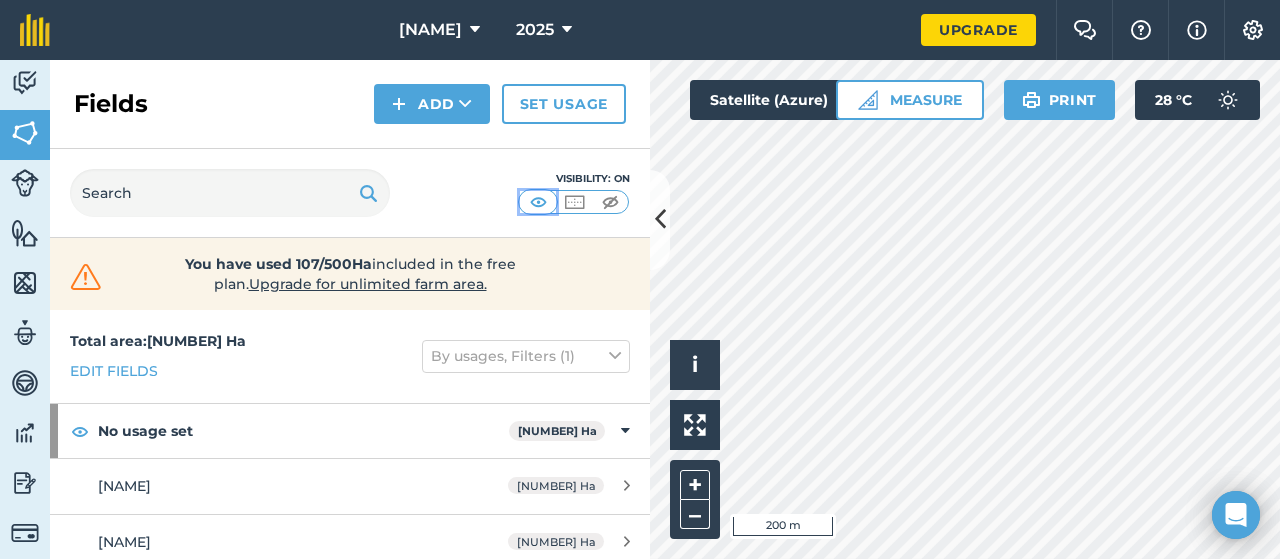 click at bounding box center (538, 202) 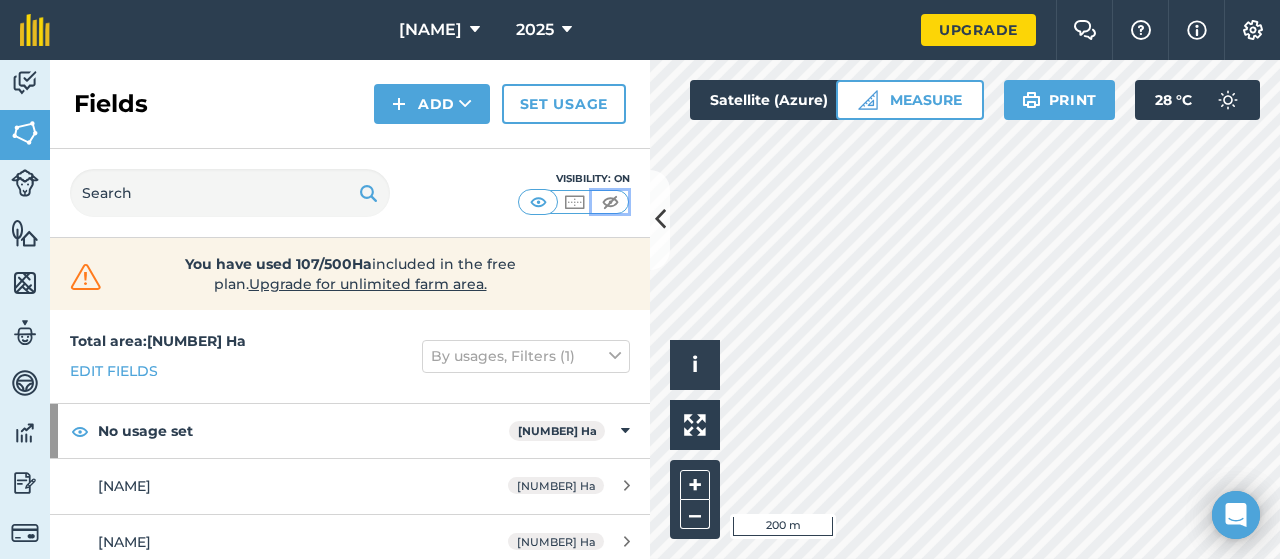 click at bounding box center (610, 202) 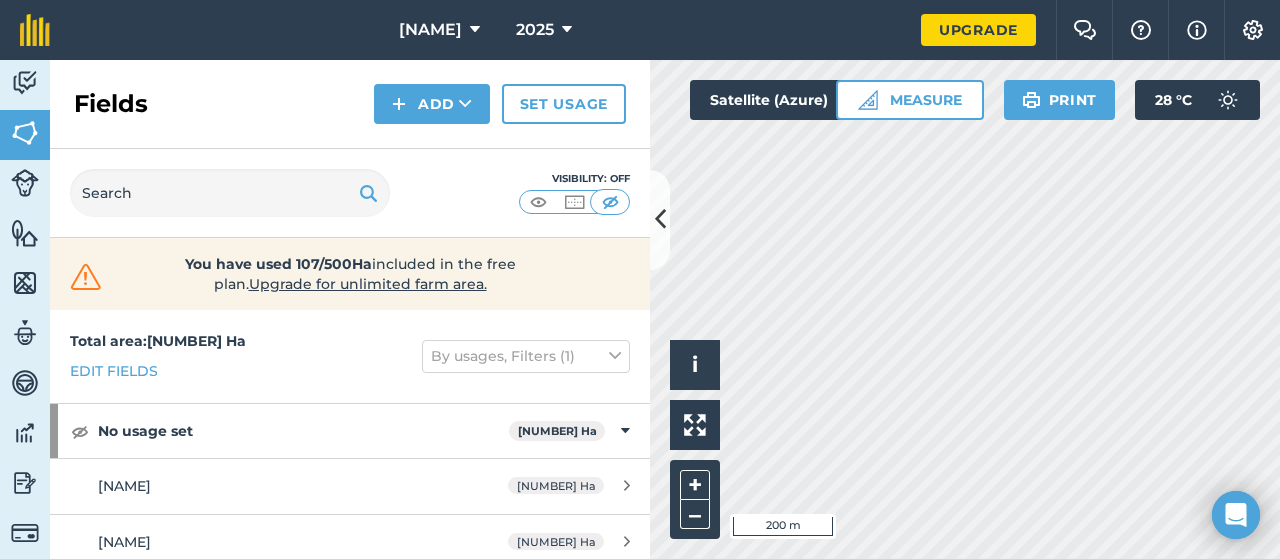click on "You have used 107/500Ha  included in the free plan .  Upgrade for unlimited farm area." at bounding box center (350, 274) 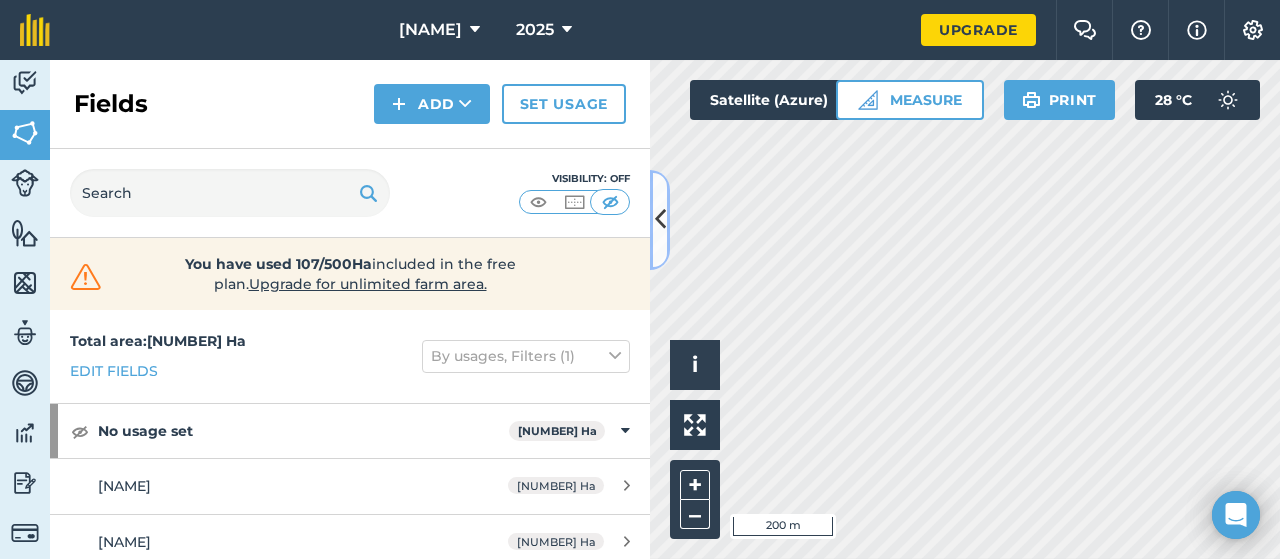 click at bounding box center [660, 220] 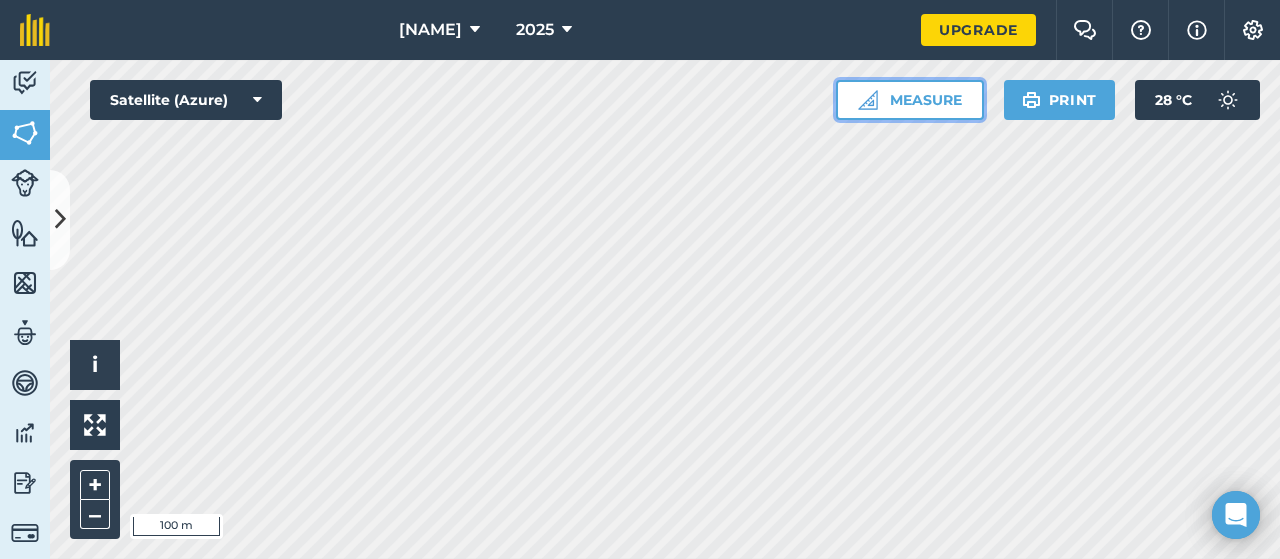 click on "Measure" at bounding box center (910, 100) 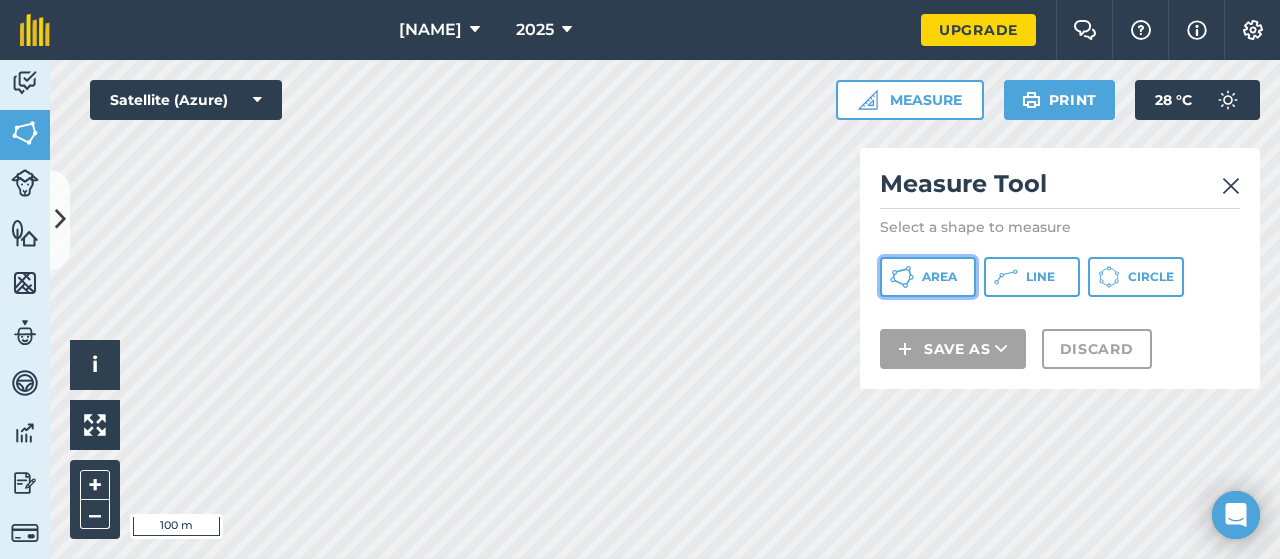 click on "Area" at bounding box center [939, 277] 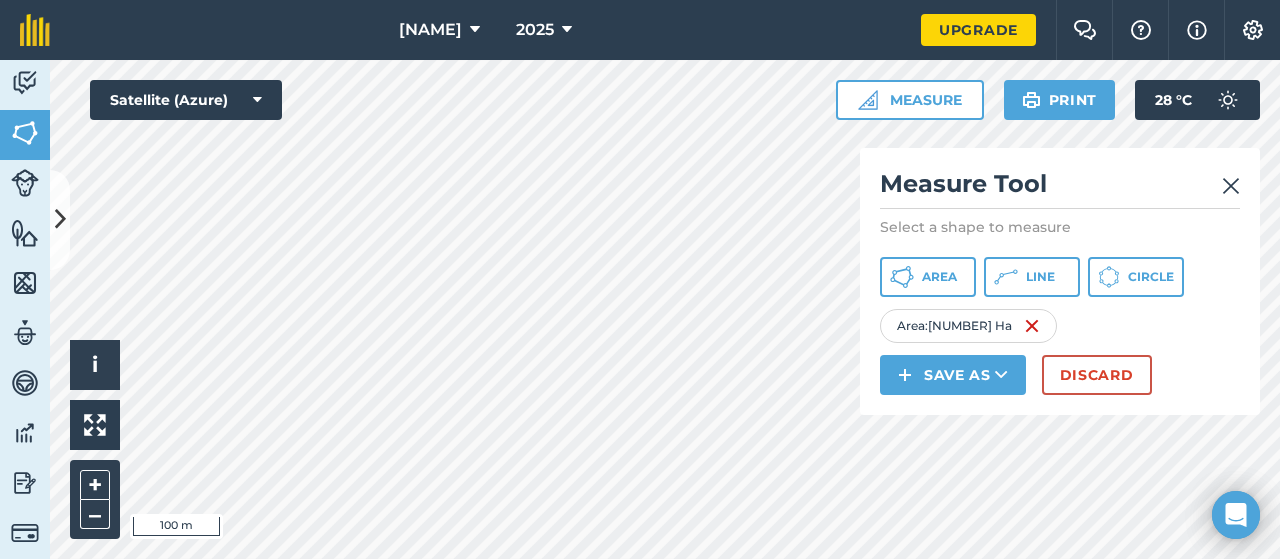 click at bounding box center (1231, 186) 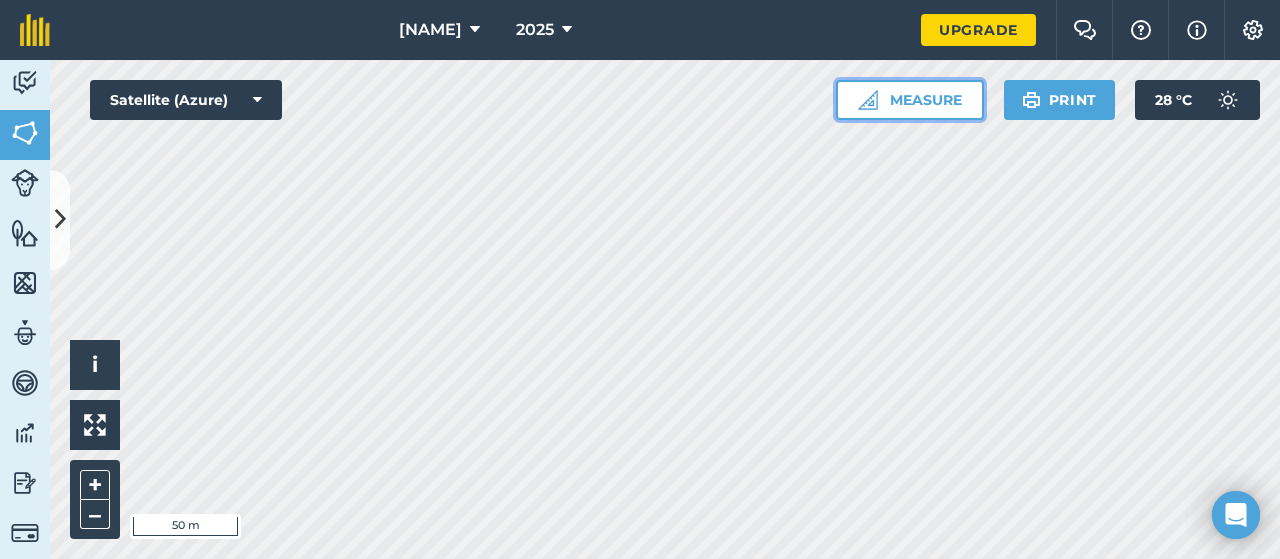 click on "Measure" at bounding box center (910, 100) 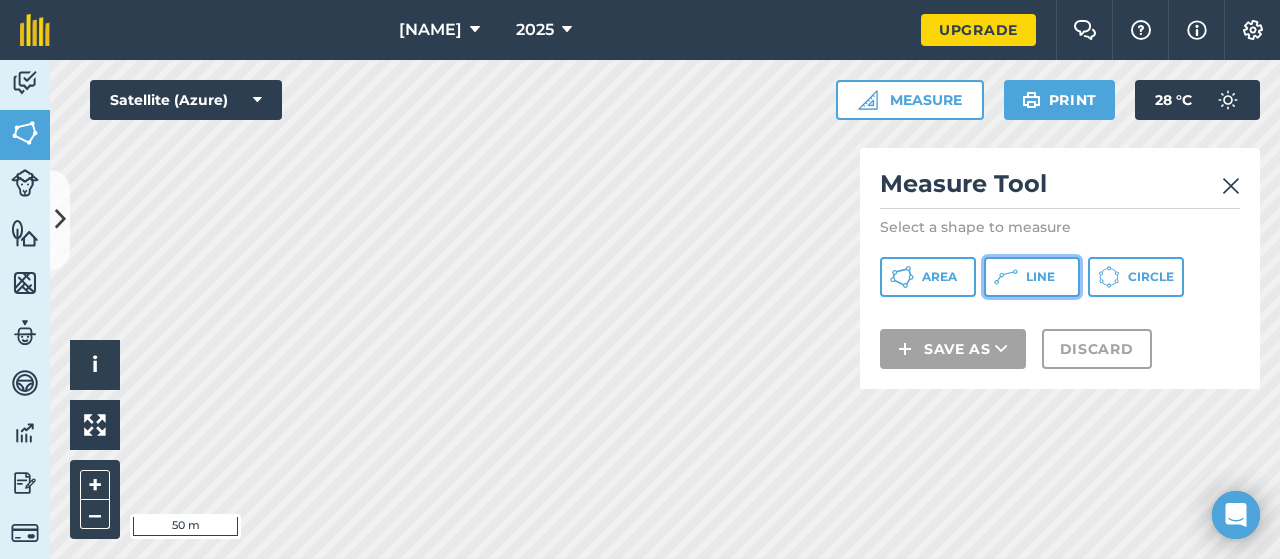 click on "Line" at bounding box center (1040, 277) 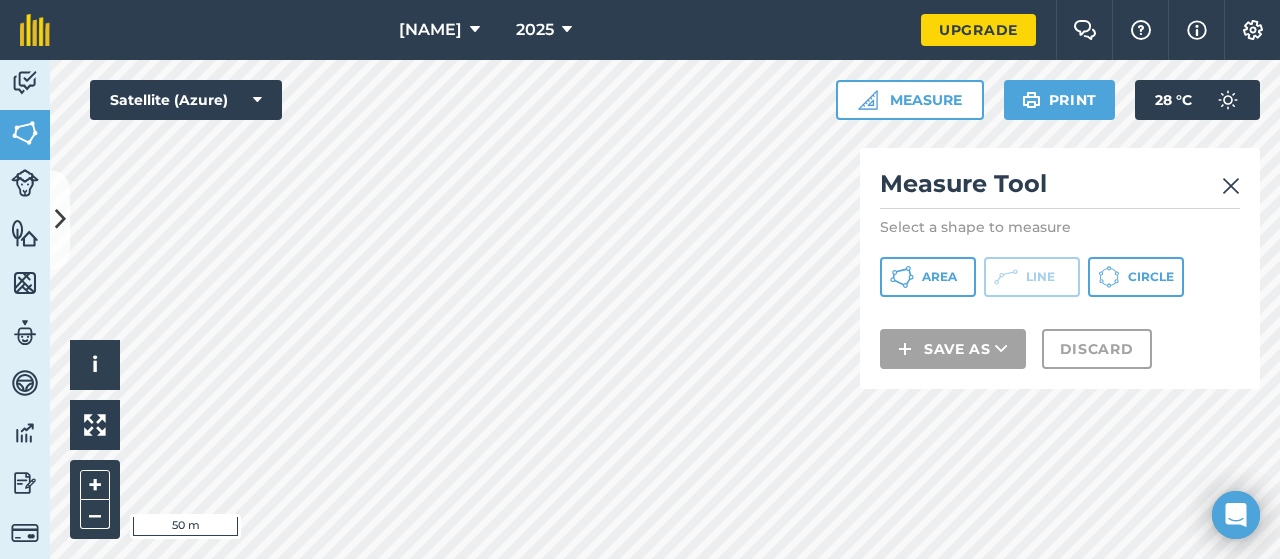 click on "Measure Tool Select a shape to measure Area Line Circle   Save as   Discard" at bounding box center (1060, 268) 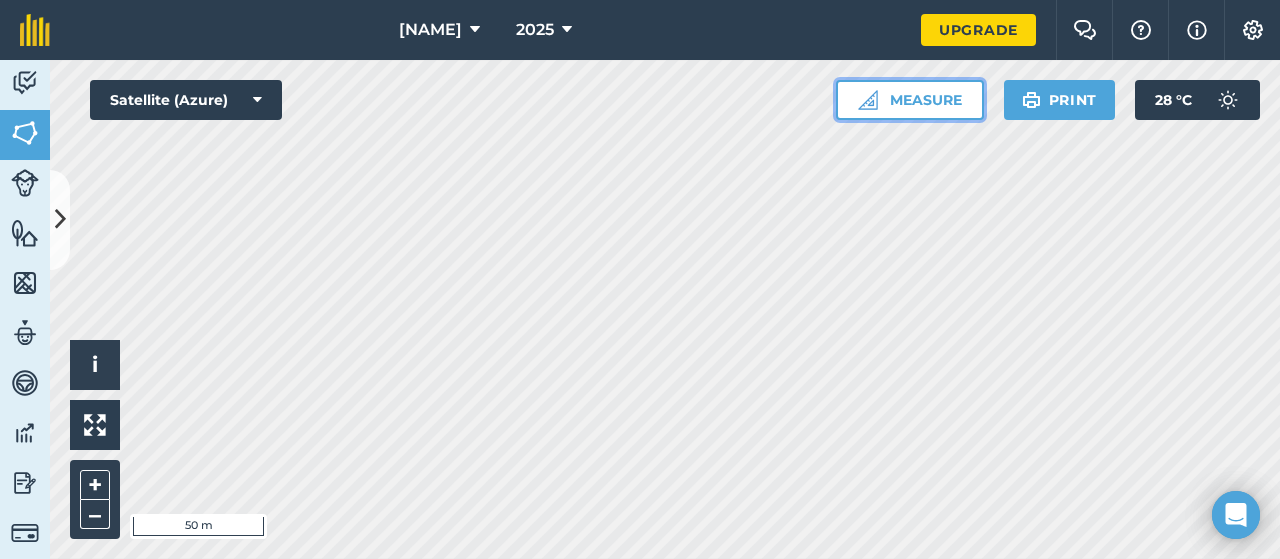 click on "Measure" at bounding box center (910, 100) 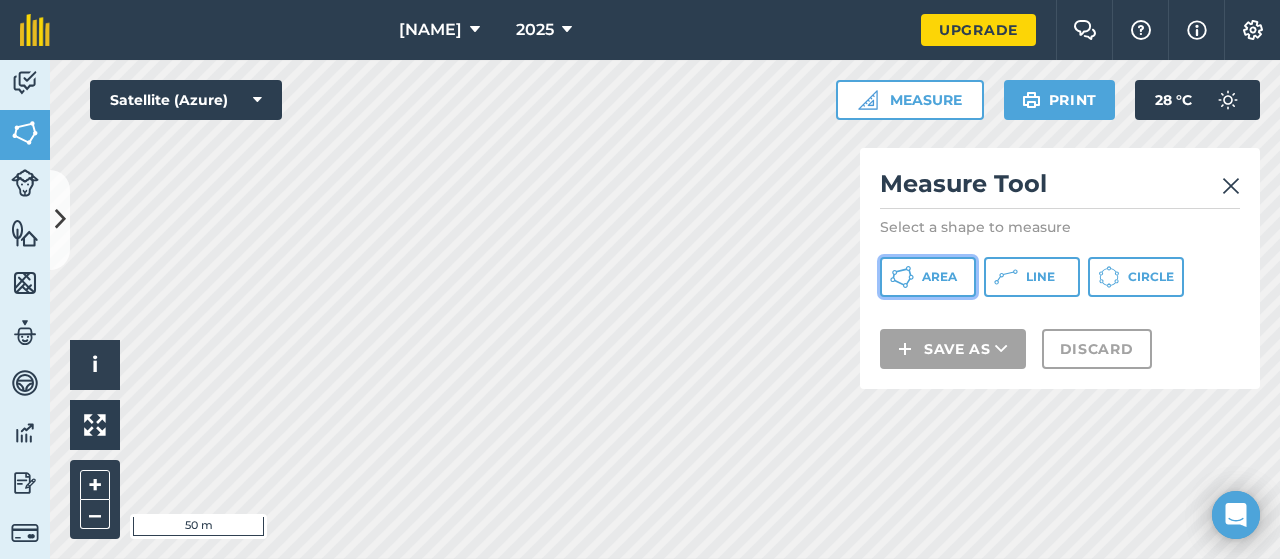 click on "Area" at bounding box center [928, 277] 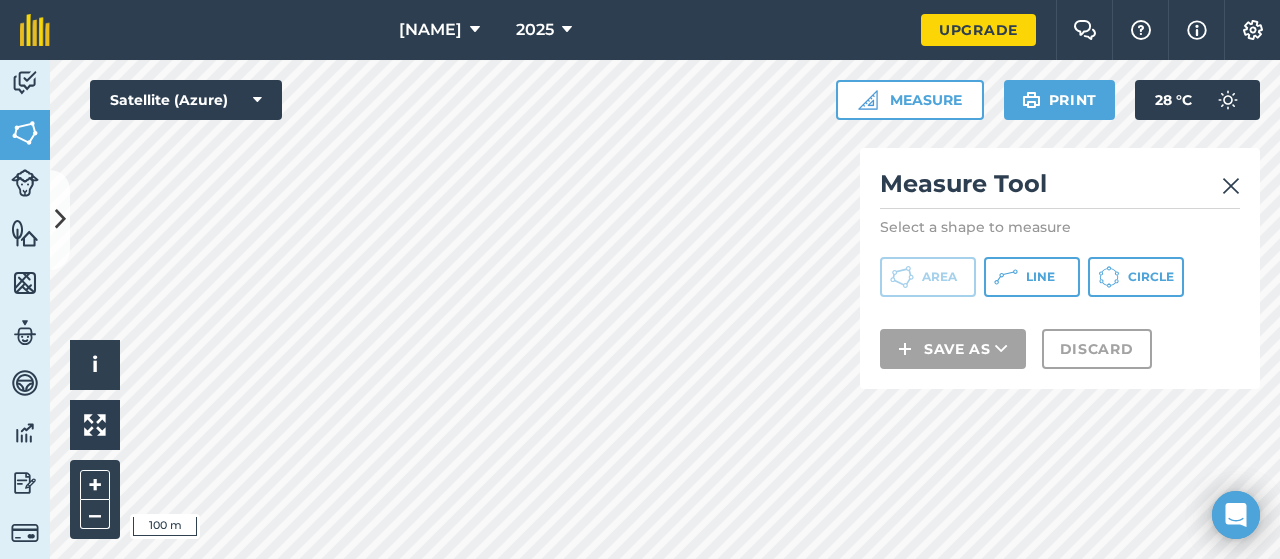 click at bounding box center [1231, 186] 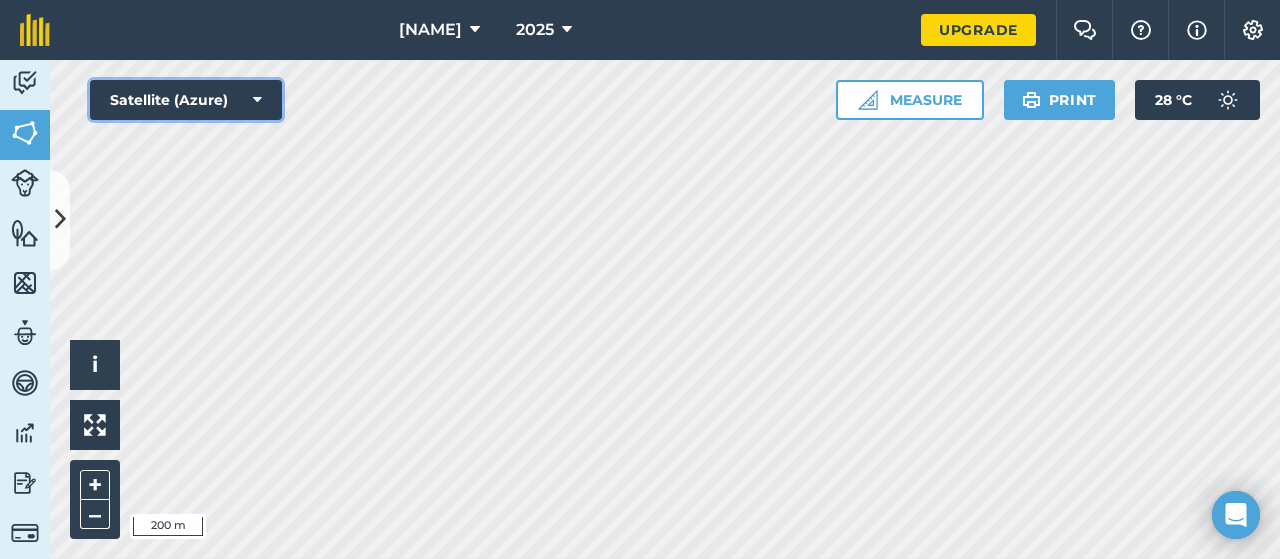 click at bounding box center [257, 100] 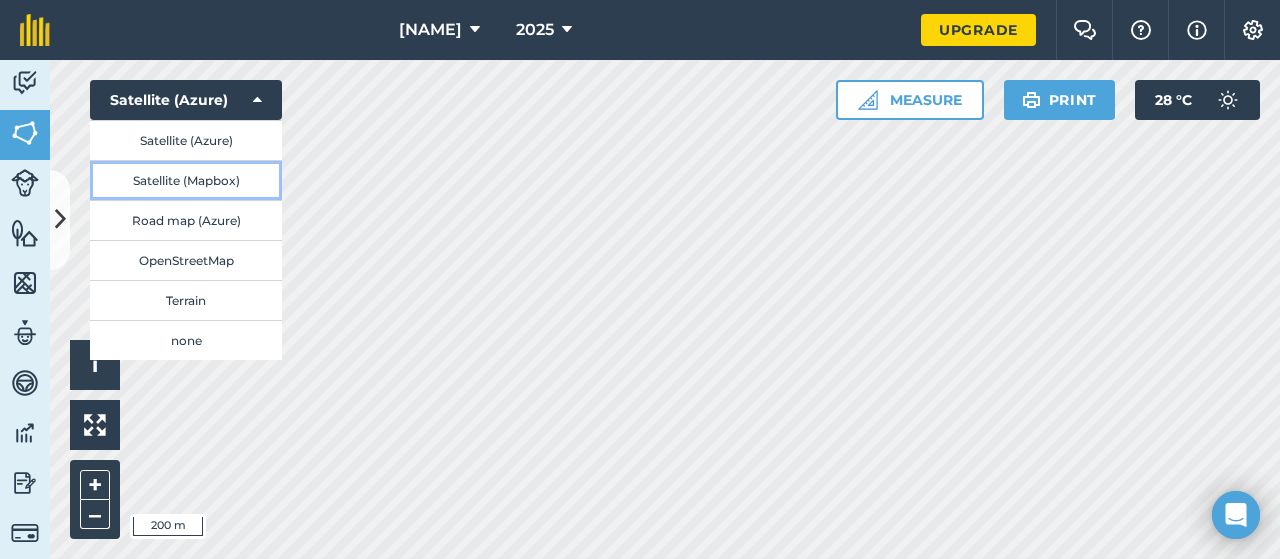 click on "Satellite (Mapbox)" at bounding box center (186, 180) 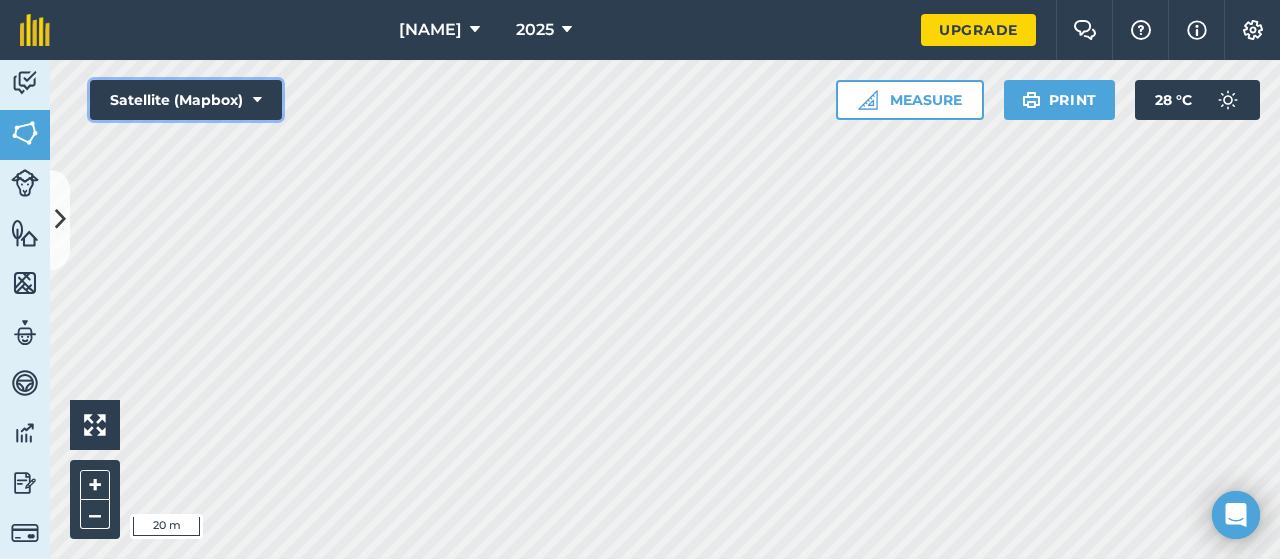 click on "Satellite (Mapbox)" at bounding box center [186, 100] 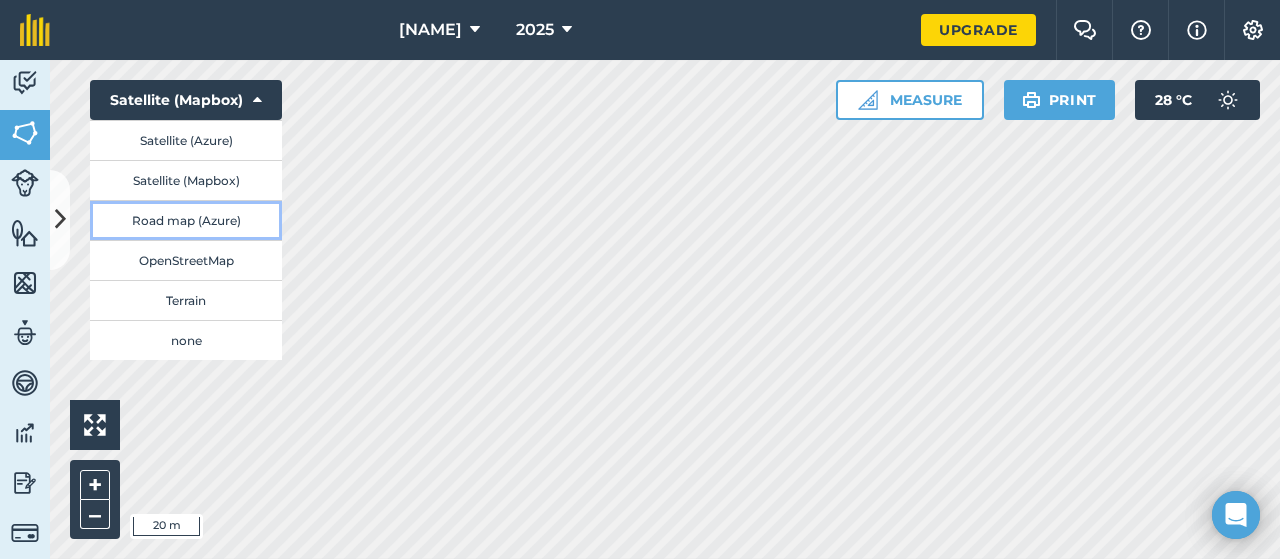 click on "Road map (Azure)" at bounding box center (186, 220) 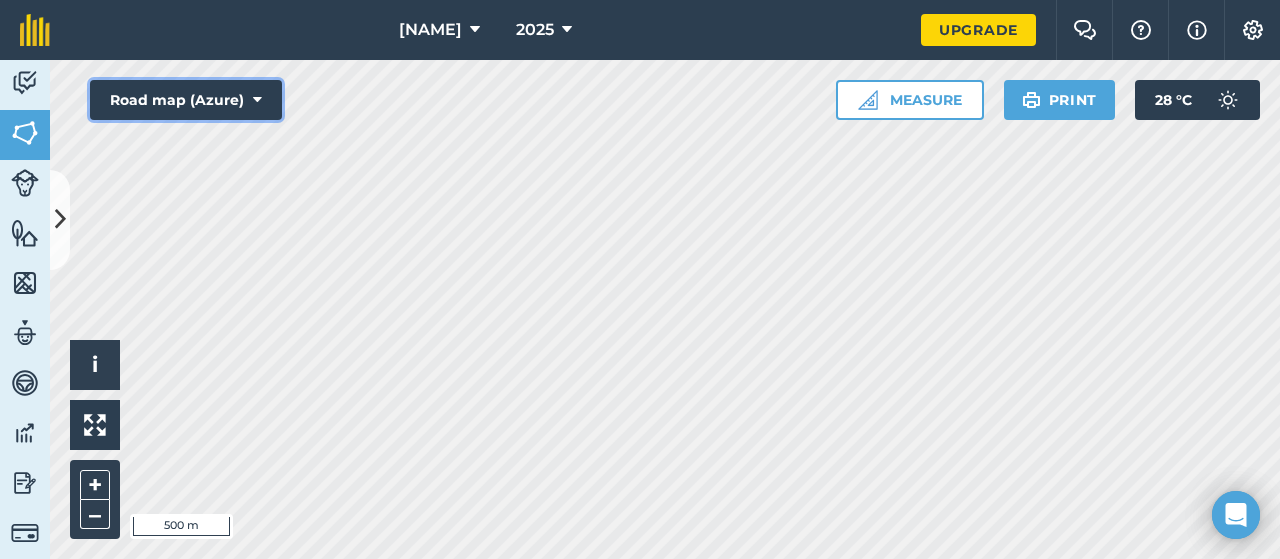 click on "Road map (Azure)" at bounding box center (186, 100) 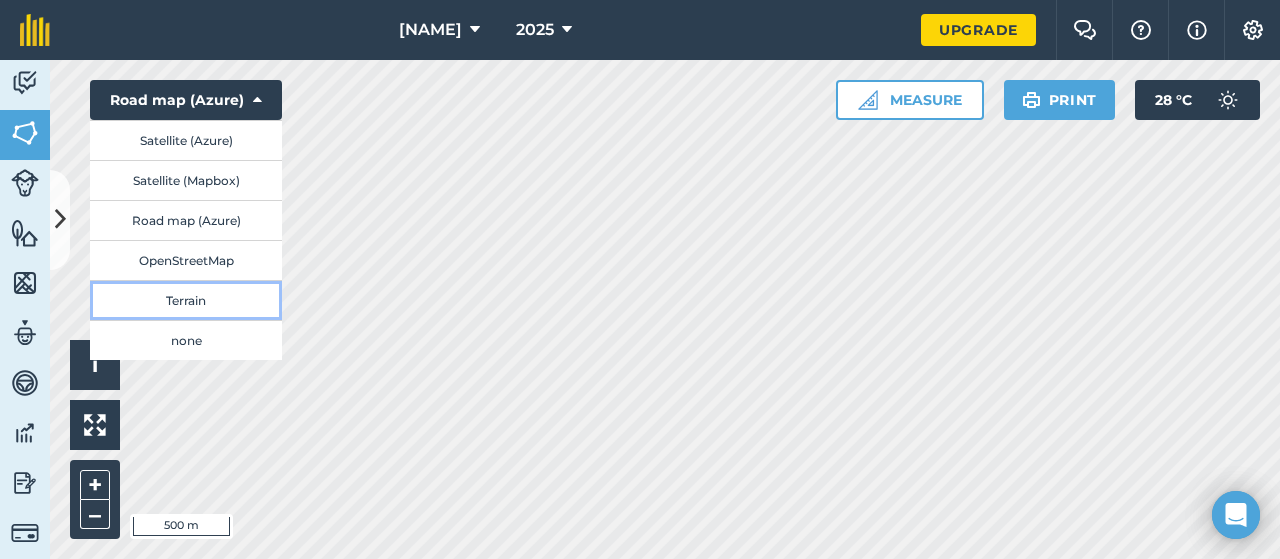 click on "Terrain" at bounding box center (186, 300) 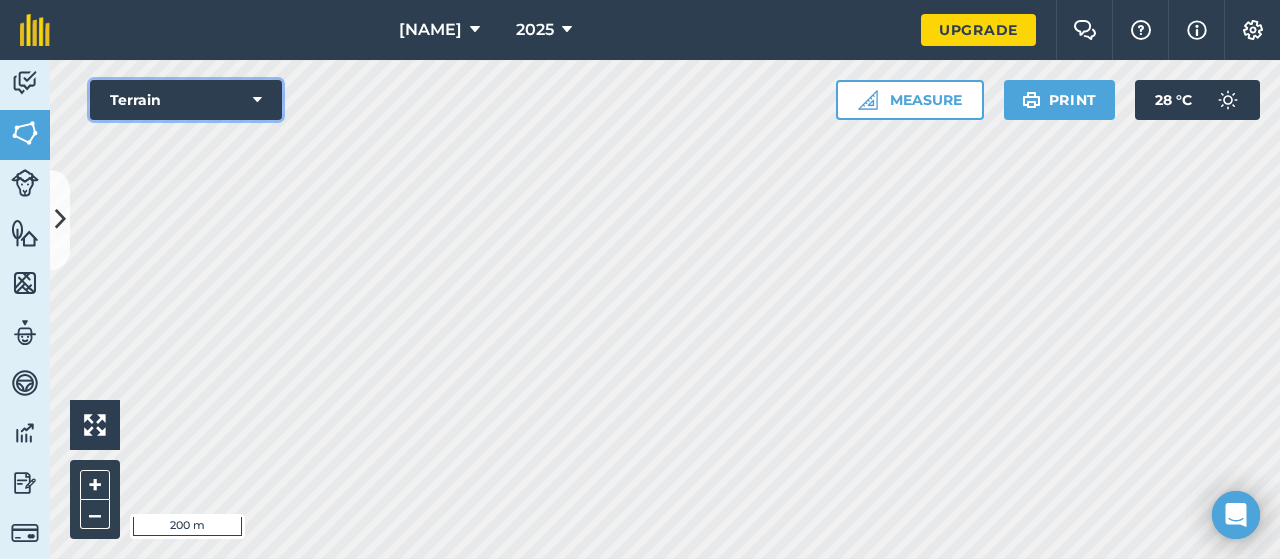 click at bounding box center (257, 100) 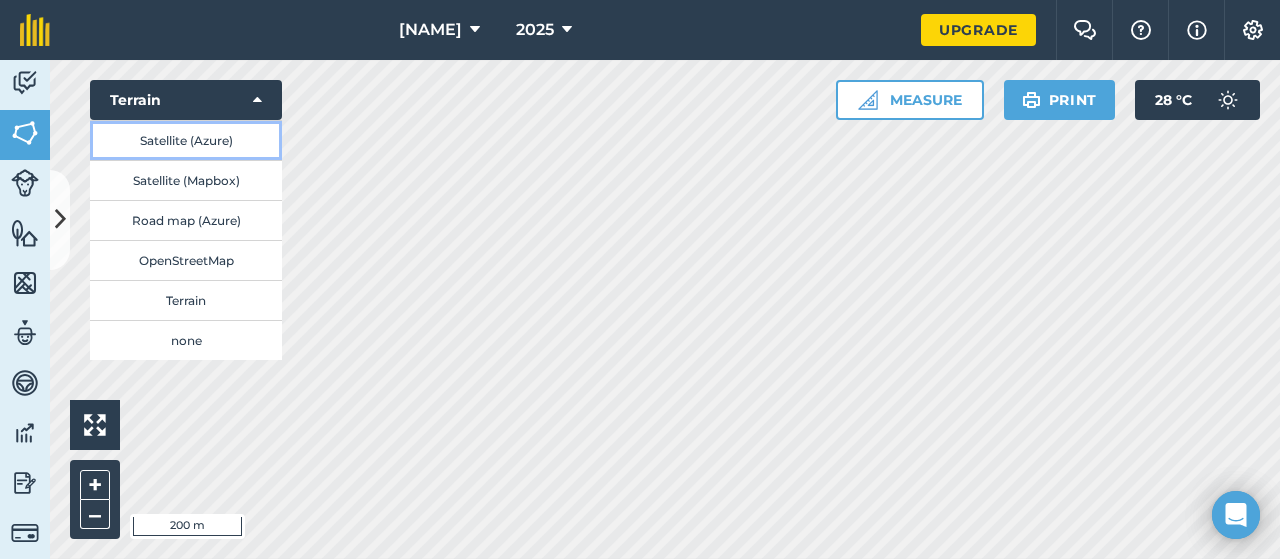 click on "Satellite (Azure)" at bounding box center [186, 140] 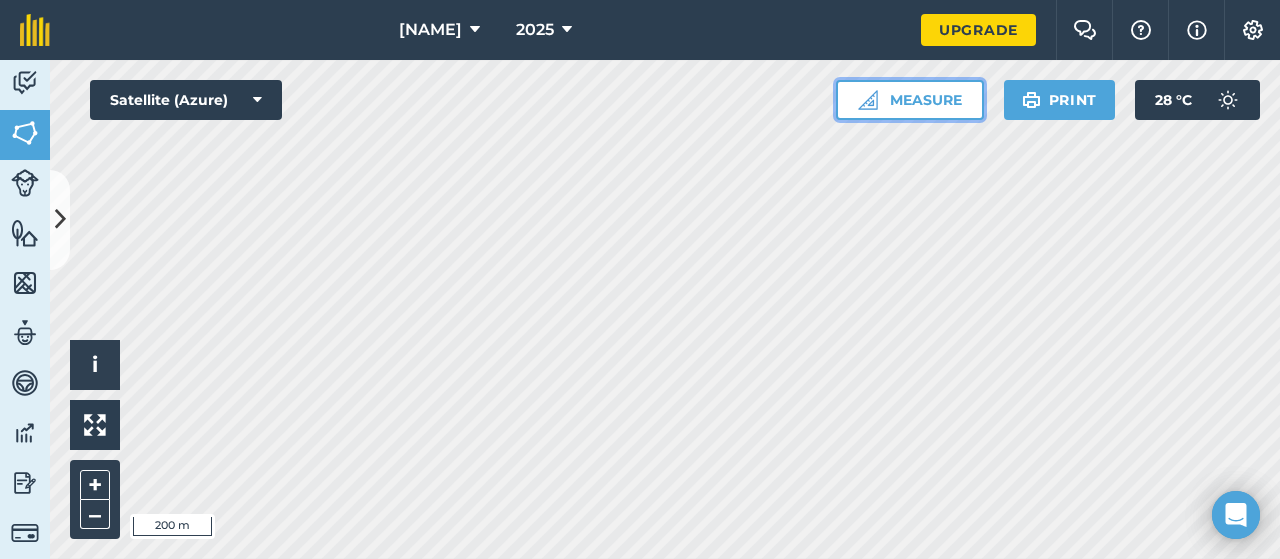 click on "Measure" at bounding box center [910, 100] 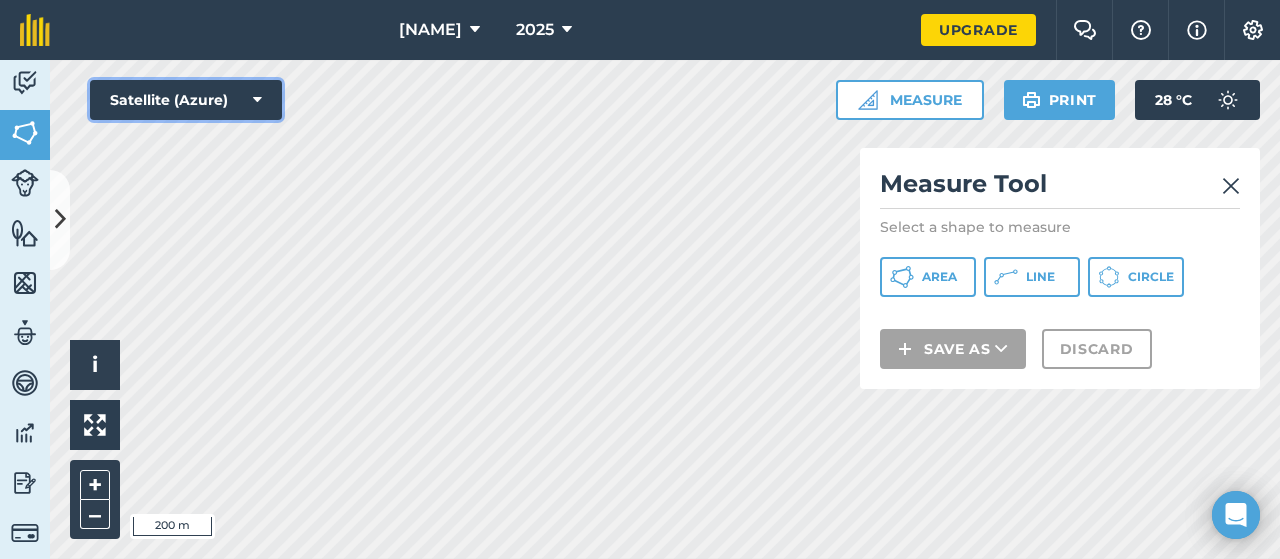 click at bounding box center [257, 100] 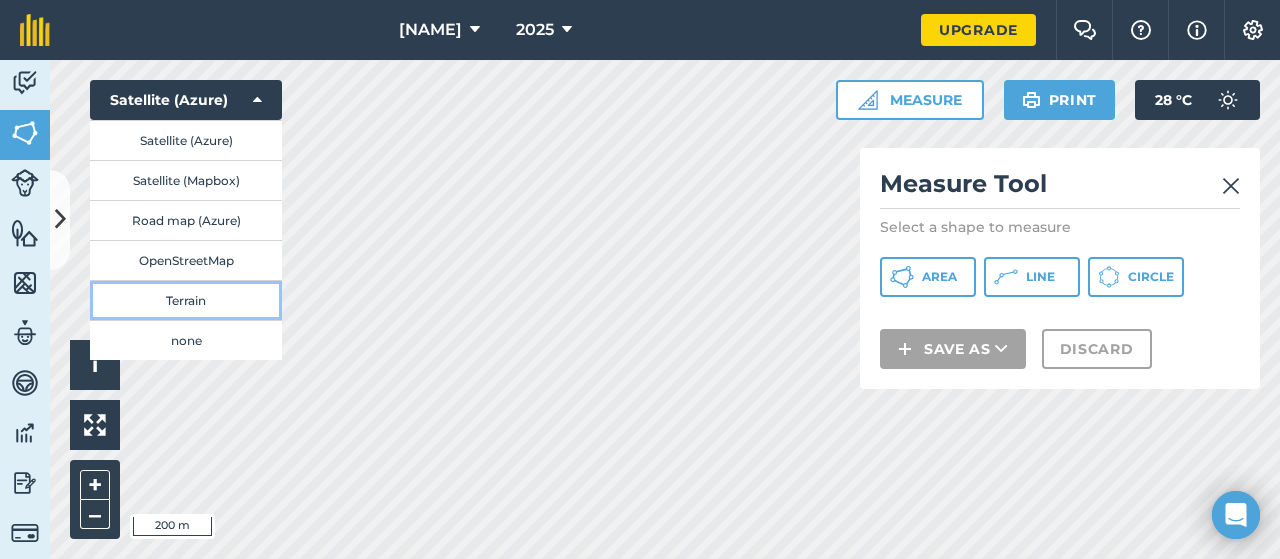 click on "Terrain" at bounding box center (186, 300) 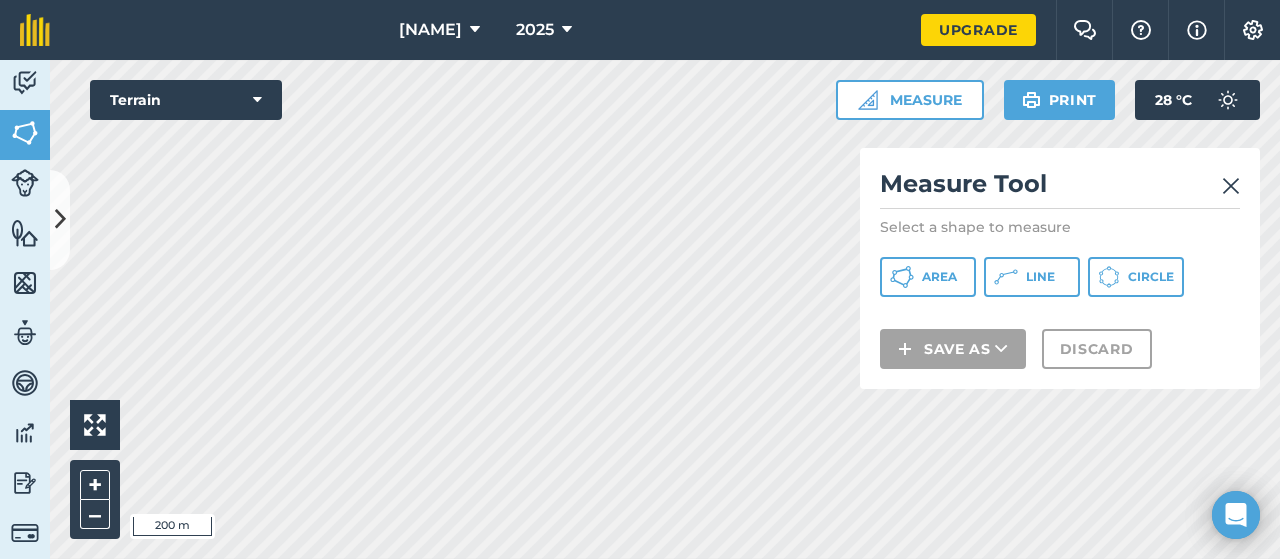 click at bounding box center (1231, 186) 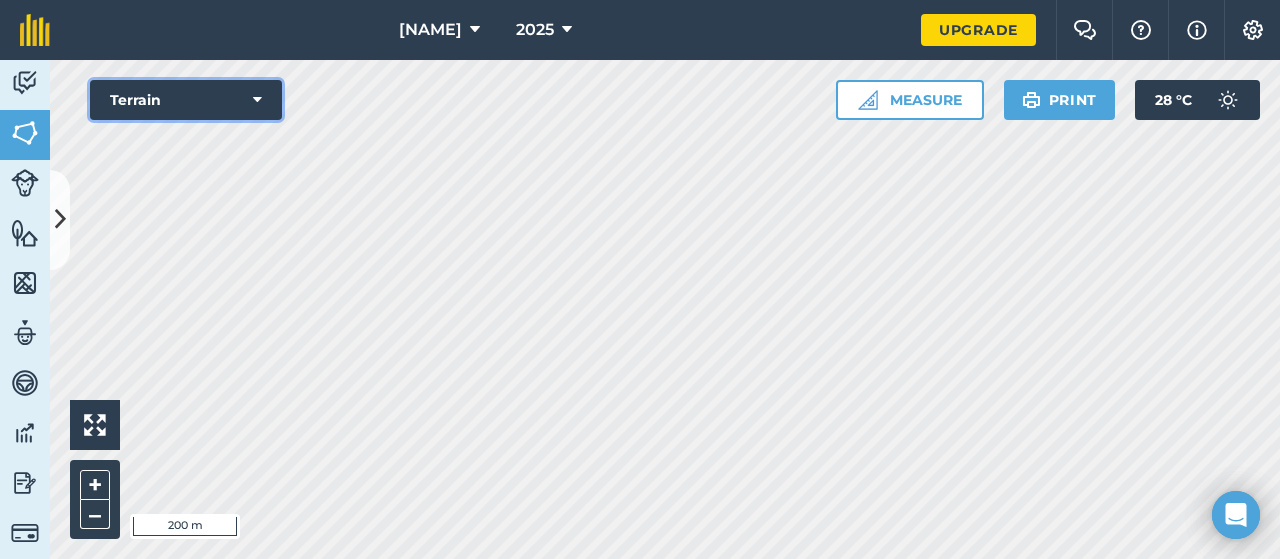 click on "Terrain" at bounding box center (186, 100) 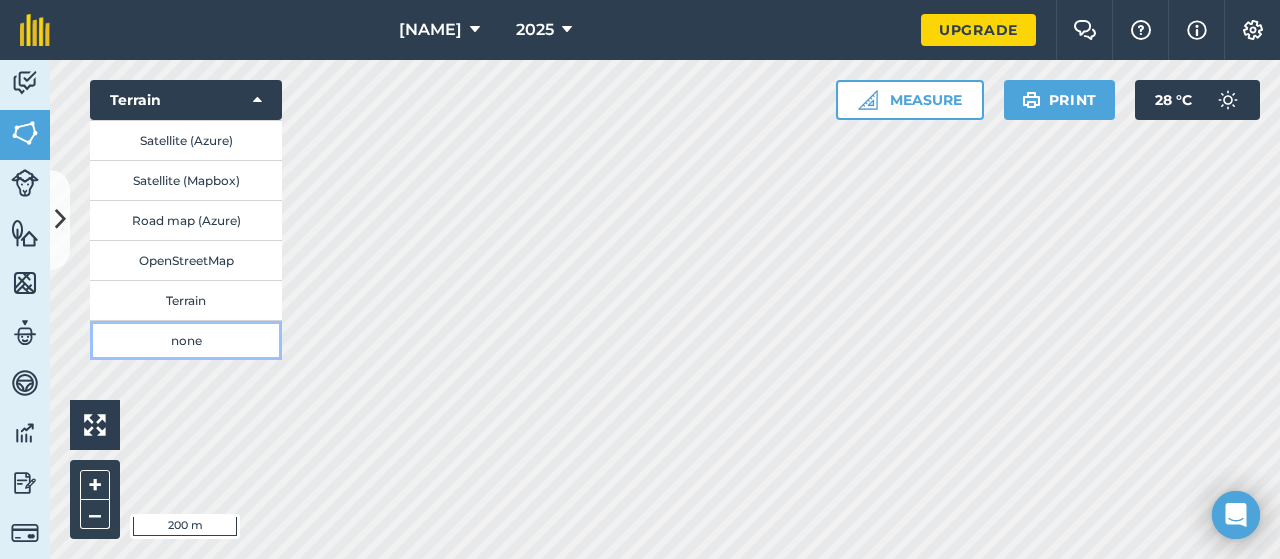 click on "none" at bounding box center [186, 340] 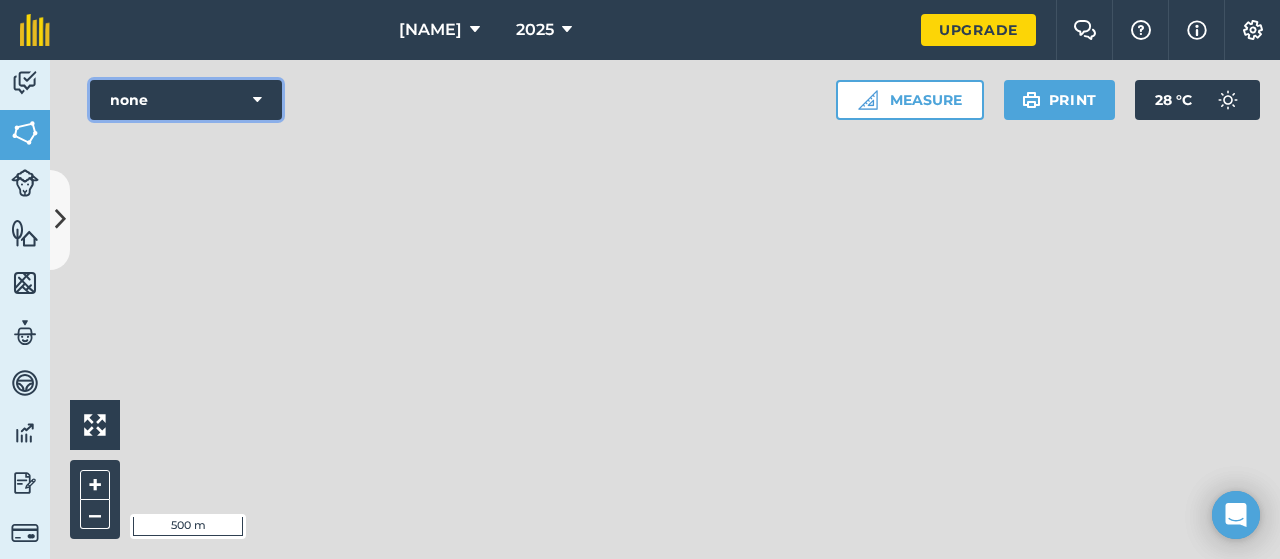 click on "none" at bounding box center (186, 100) 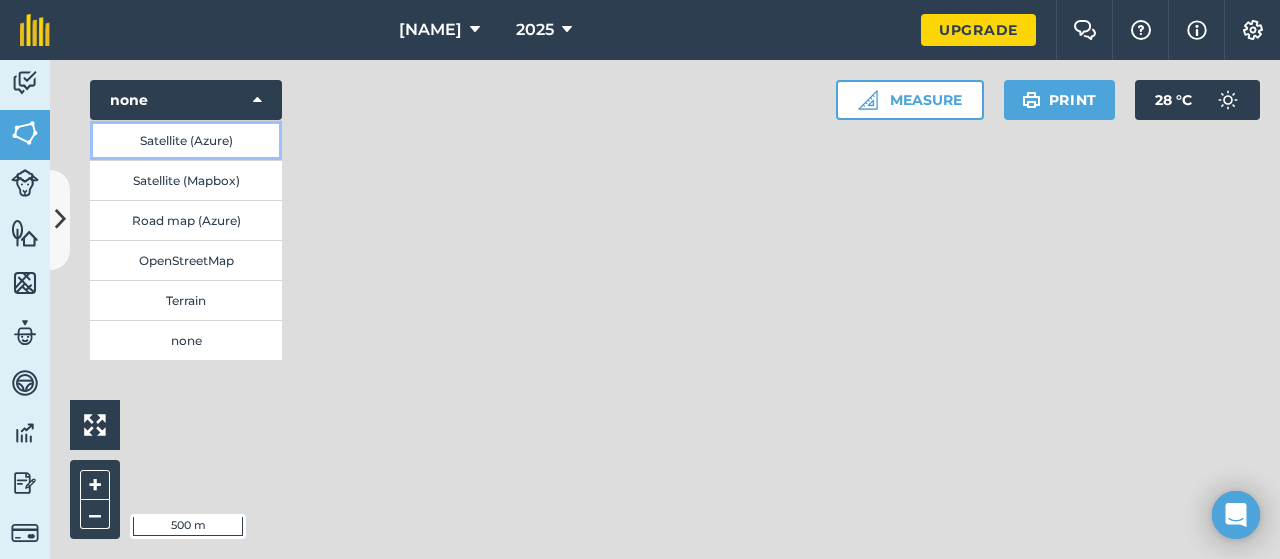 click on "Satellite (Azure)" at bounding box center [186, 140] 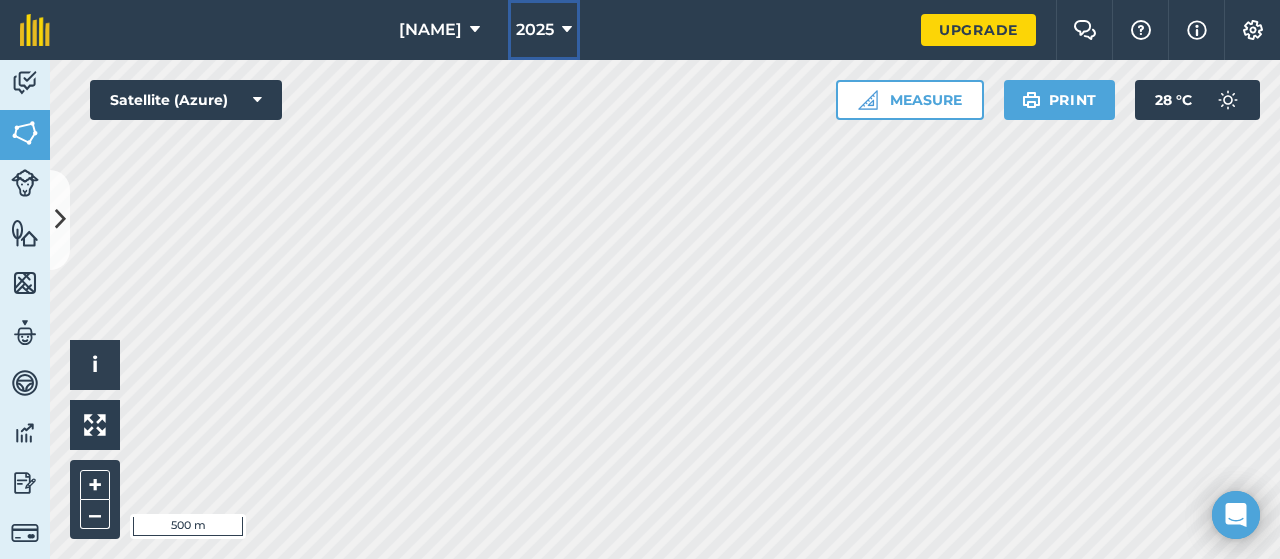 click at bounding box center (567, 30) 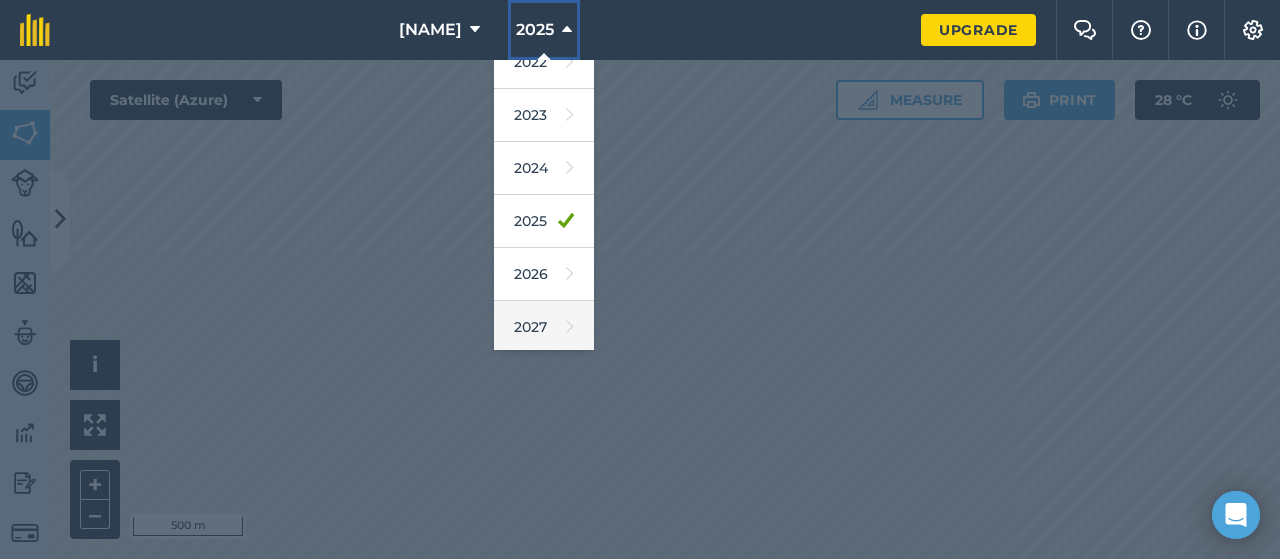 scroll, scrollTop: 0, scrollLeft: 0, axis: both 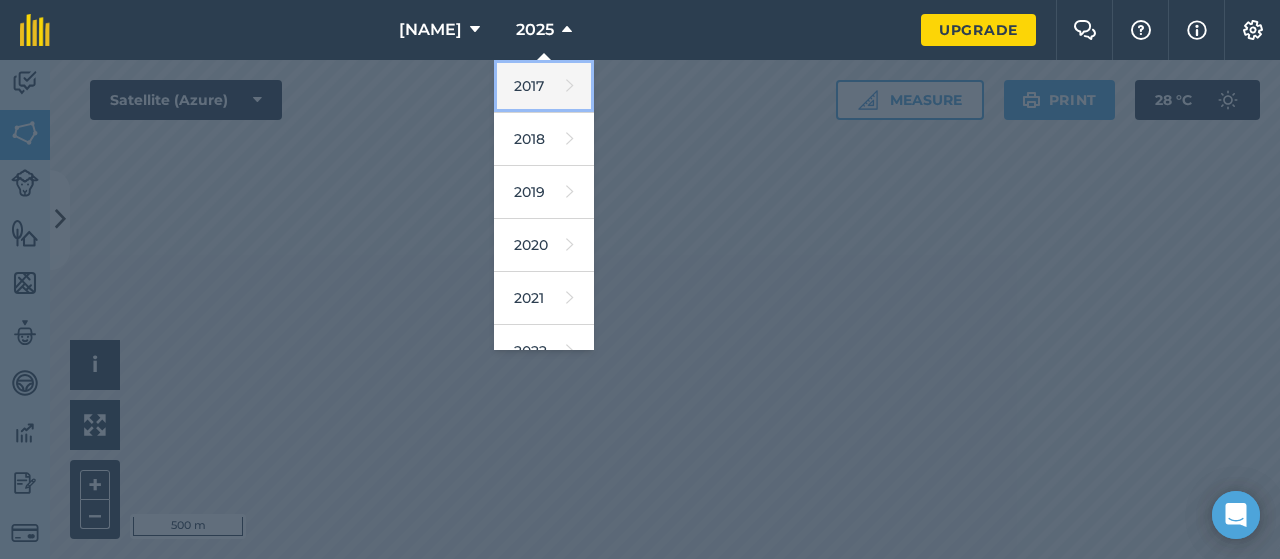 click on "2017" at bounding box center (544, 86) 